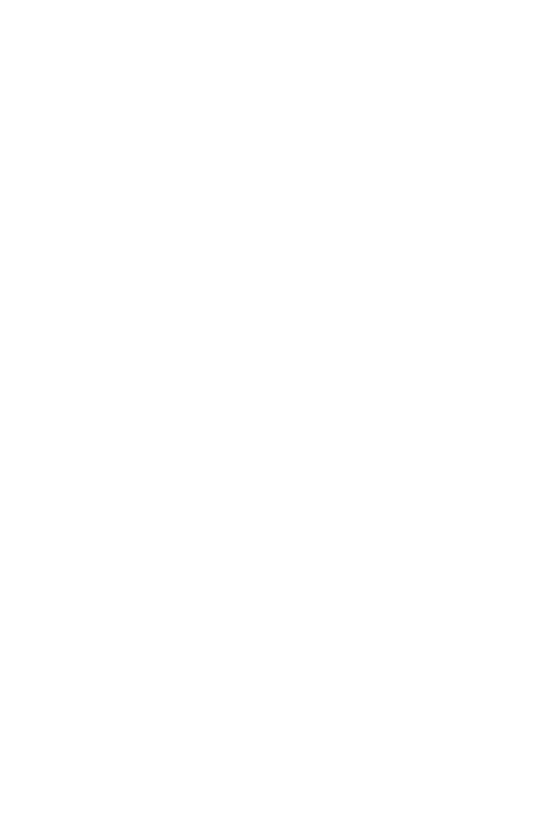 scroll, scrollTop: 0, scrollLeft: 0, axis: both 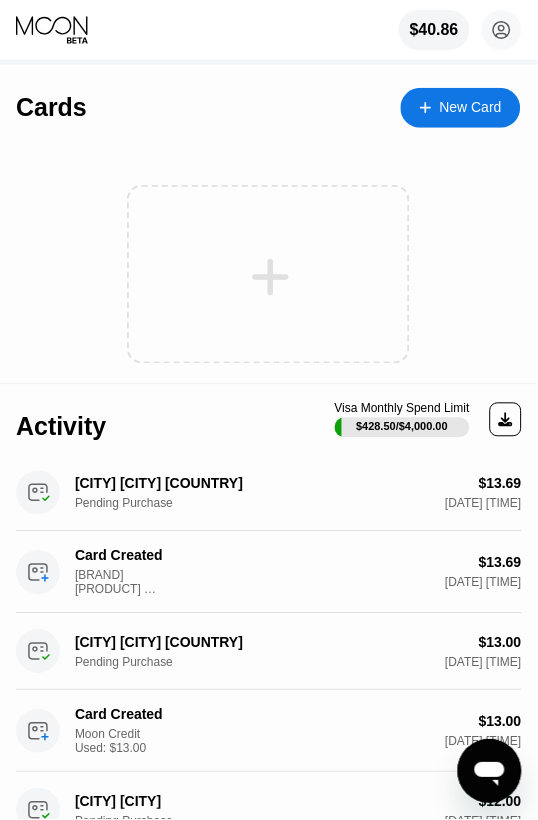 click on "New Card" at bounding box center (461, 108) 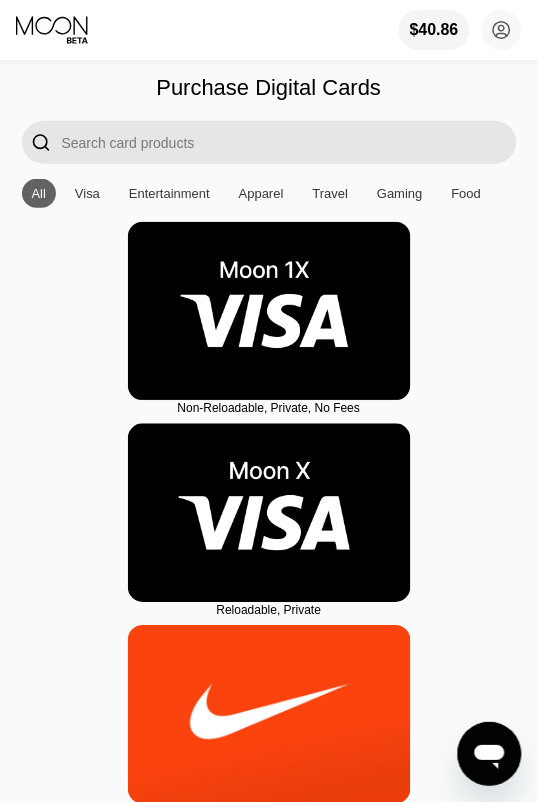 click at bounding box center [269, 311] 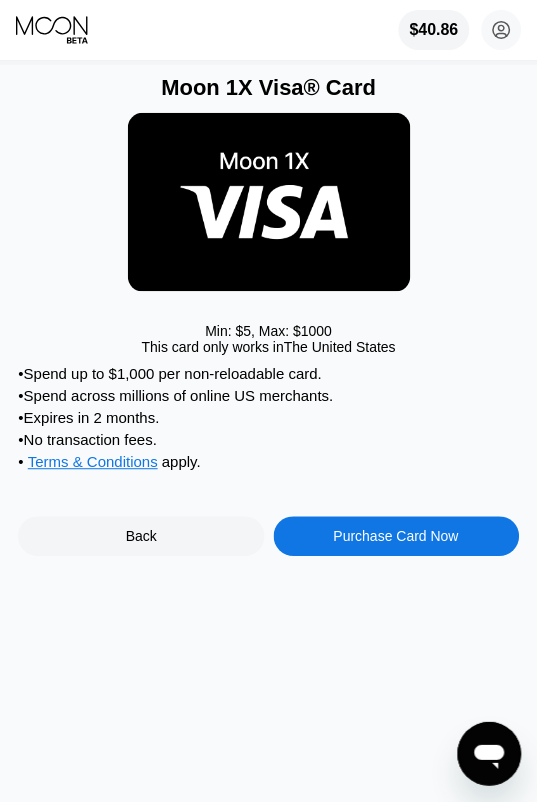 click on "Purchase Card Now" at bounding box center [397, 537] 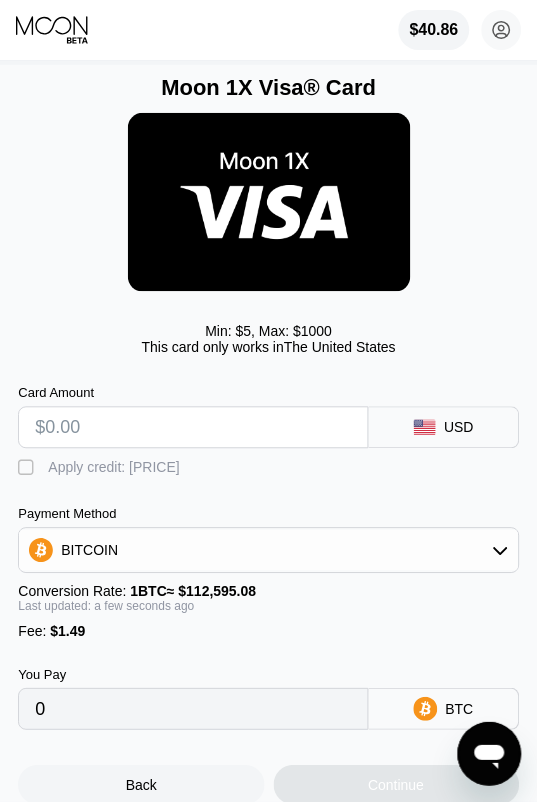 click at bounding box center (193, 428) 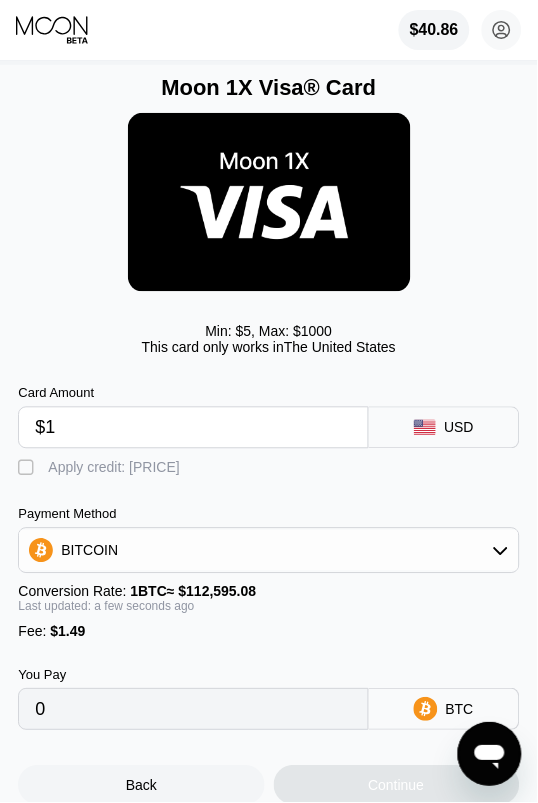 type on "$10" 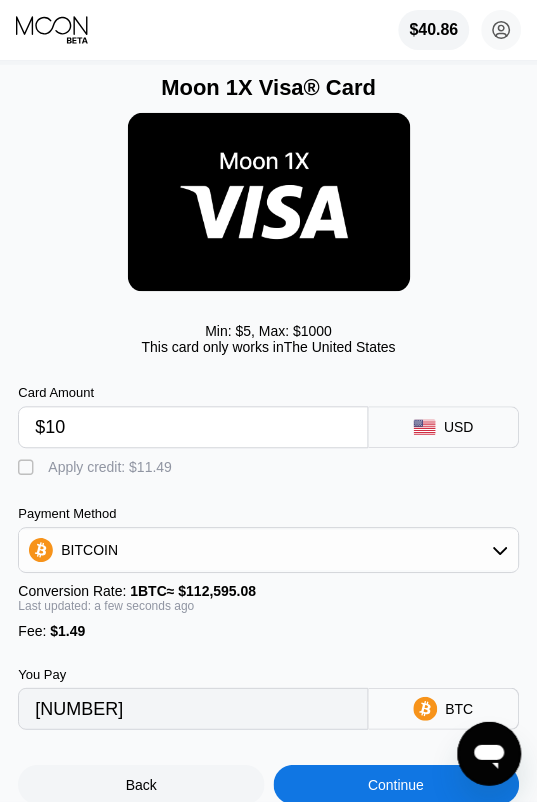 type on "[NUMBER]" 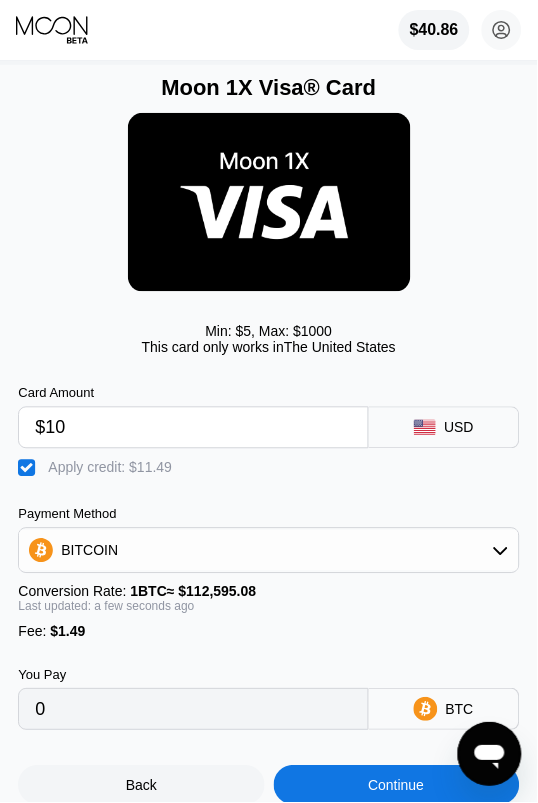 scroll, scrollTop: 222, scrollLeft: 0, axis: vertical 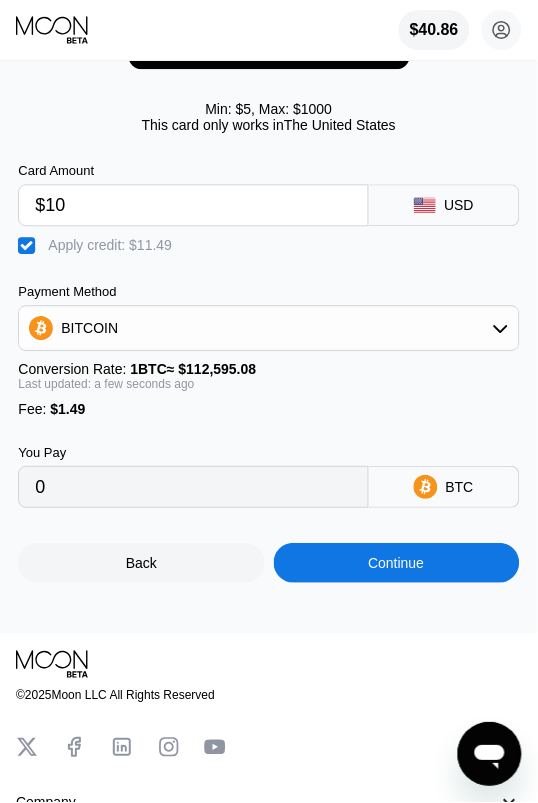 click on "Continue" at bounding box center [397, 564] 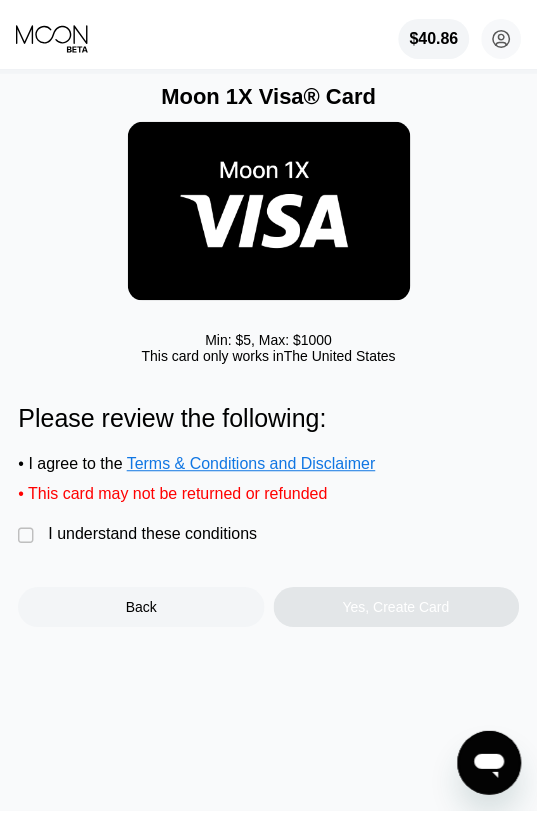 scroll, scrollTop: 0, scrollLeft: 0, axis: both 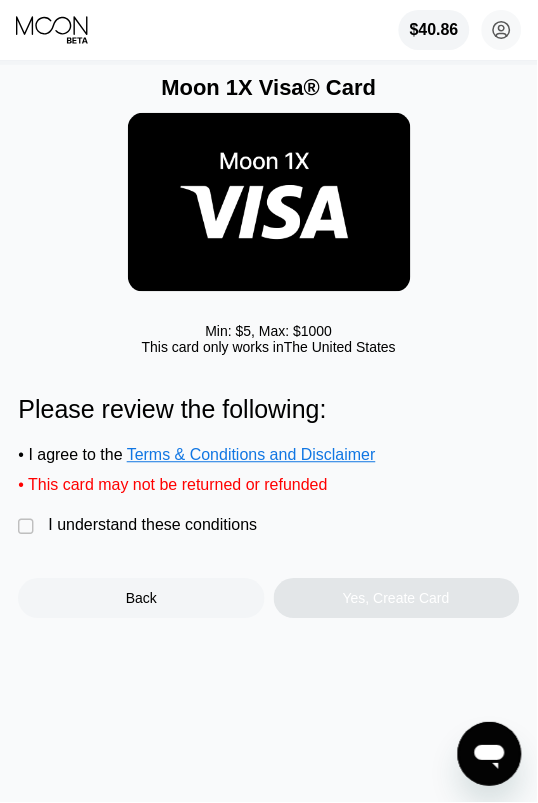 click on "I understand these conditions" at bounding box center [152, 526] 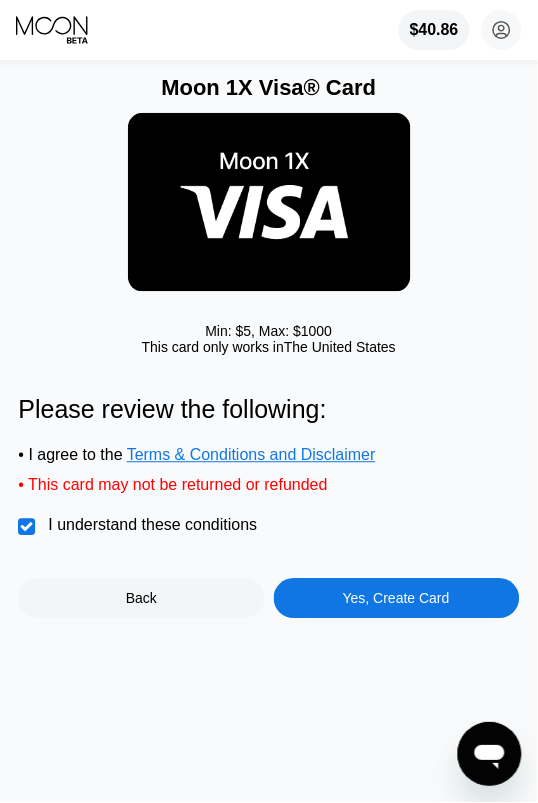 click on "Yes, Create Card" at bounding box center (397, 599) 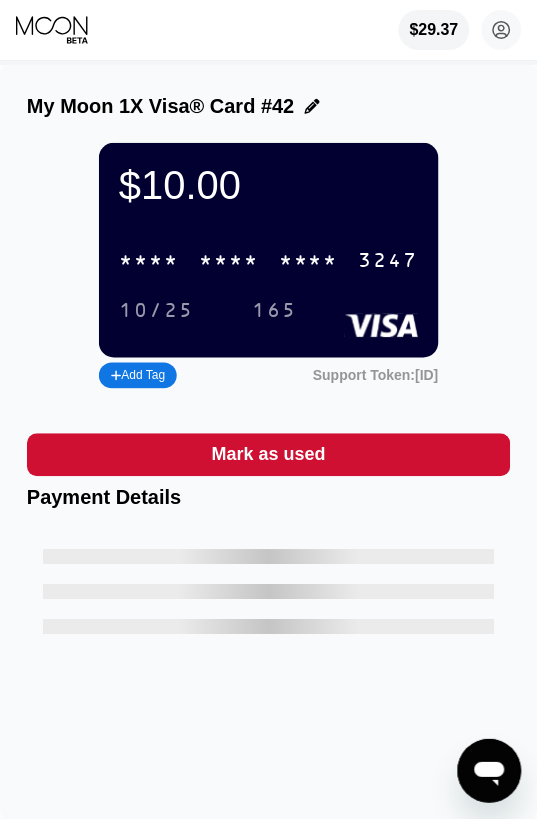 click on "* * * *" at bounding box center [149, 261] 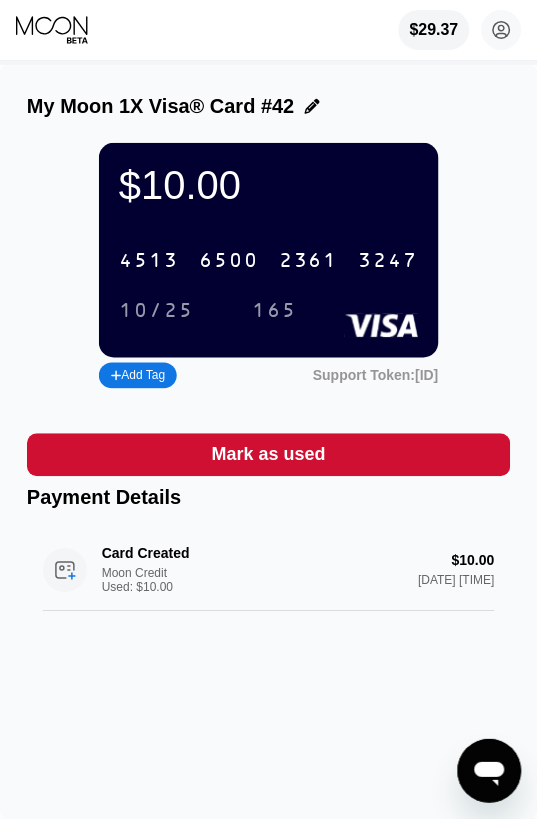 click on "10/25" at bounding box center [156, 312] 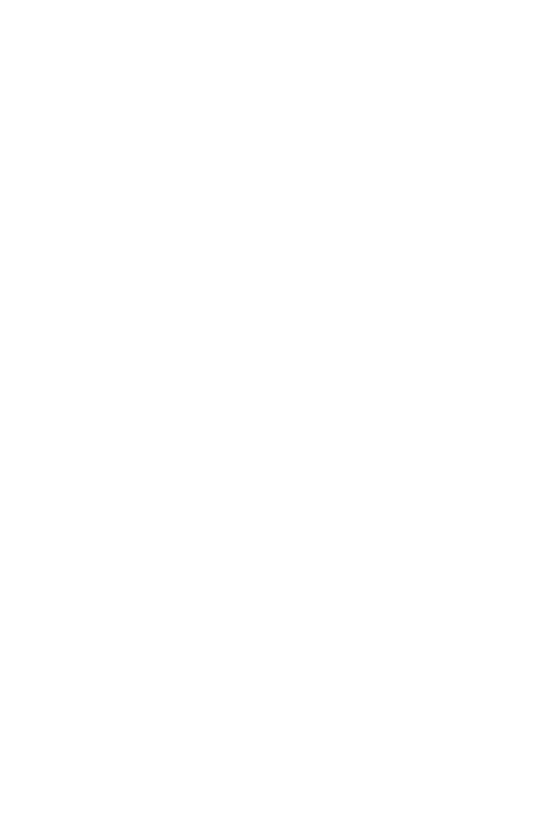 scroll, scrollTop: 0, scrollLeft: 0, axis: both 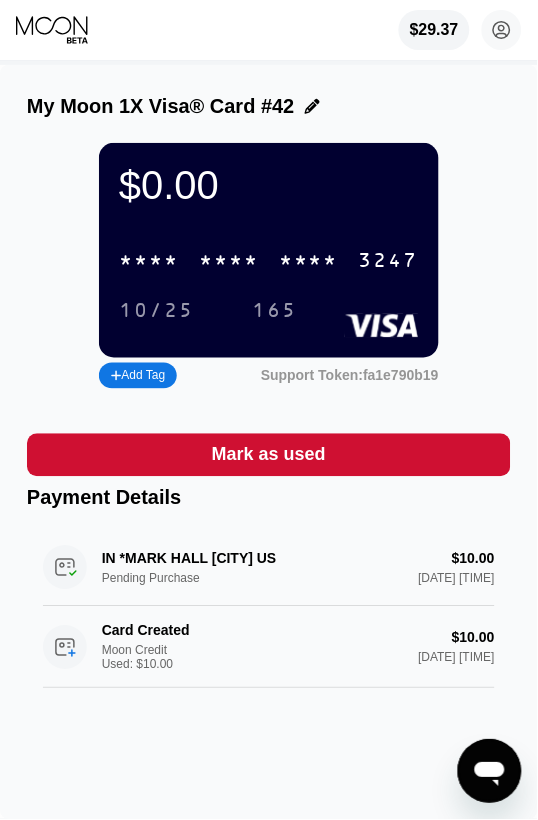 click on "$0.00 * * * * * * * * * * * * 3247 10/25 165  Add Tag Support Token:  fa1e790b19" at bounding box center [269, 268] 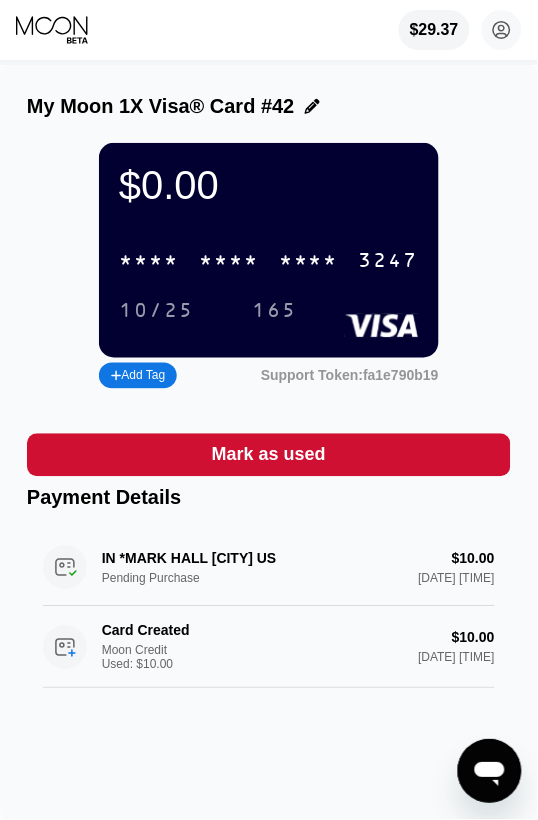 click on "IN *MARK HALL            TOMBALL      US Pending Purchase $10.00 Aug 05, 2025 10:00 PM" at bounding box center [269, 568] 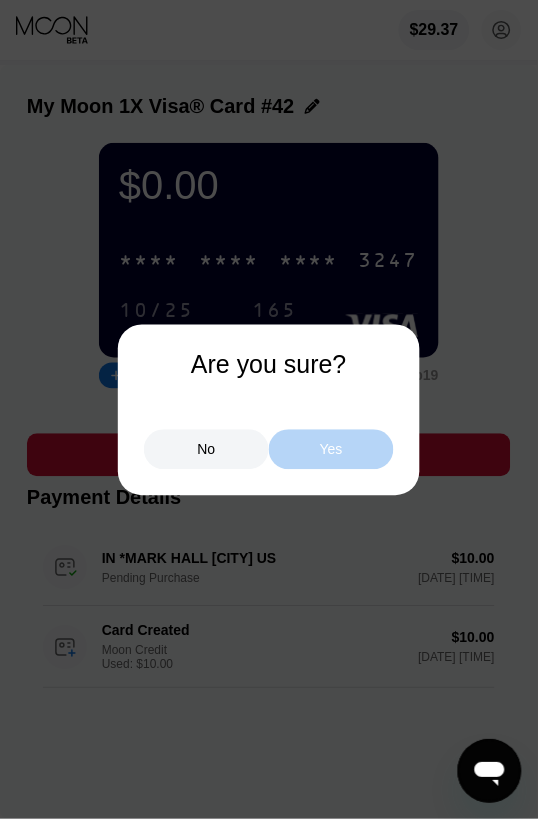 click on "Yes" at bounding box center (331, 450) 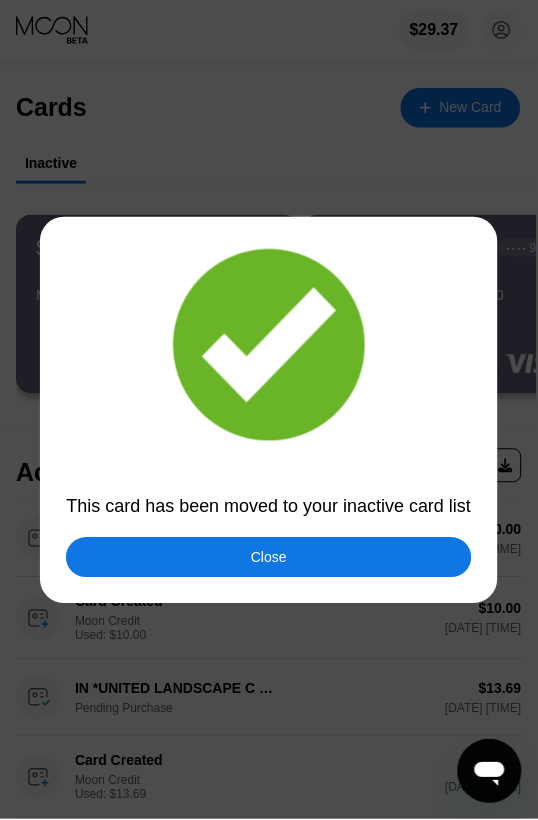 click on "Close" at bounding box center (268, 558) 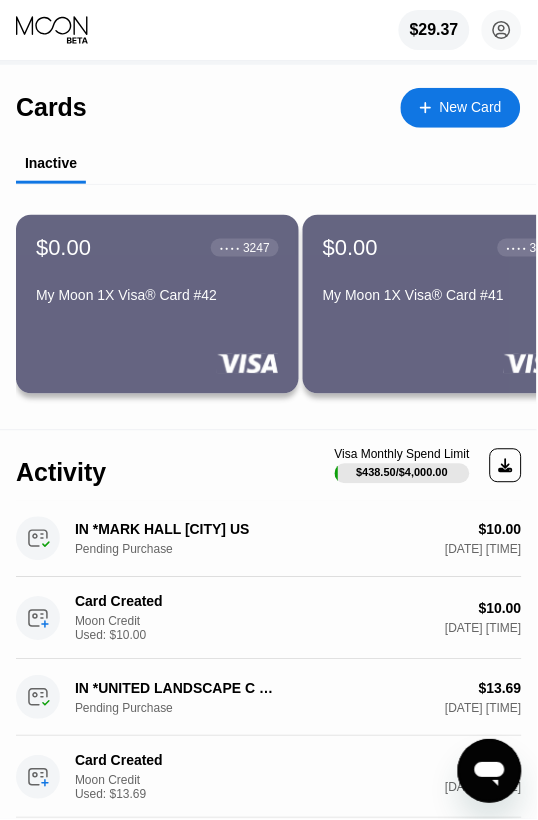 click on "$29.37" at bounding box center (434, 30) 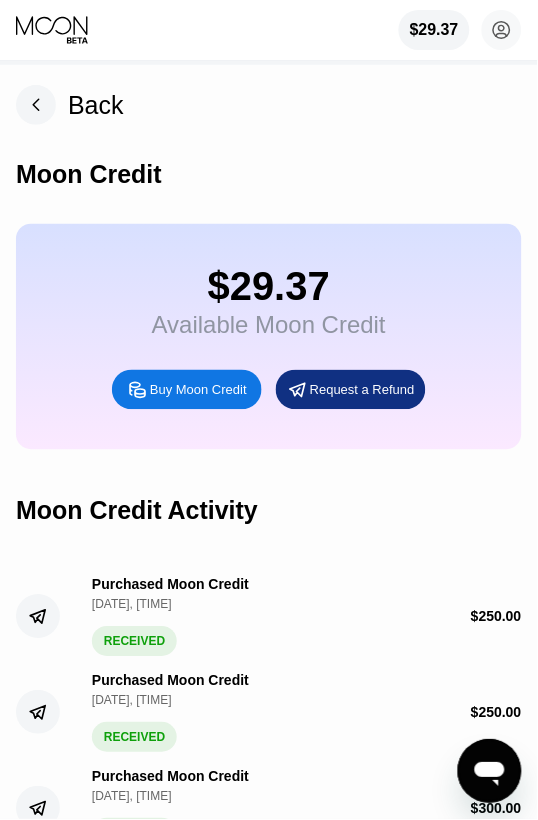 click on "Buy Moon Credit" at bounding box center [198, 390] 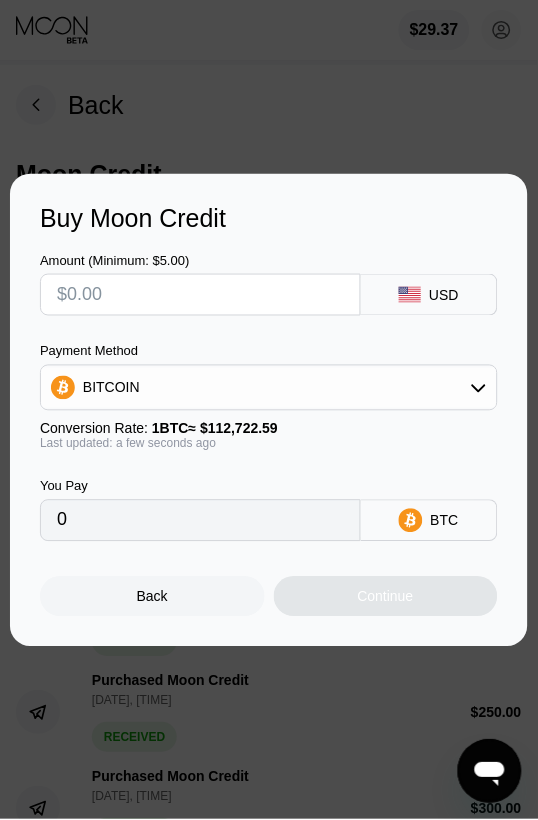 click at bounding box center [200, 295] 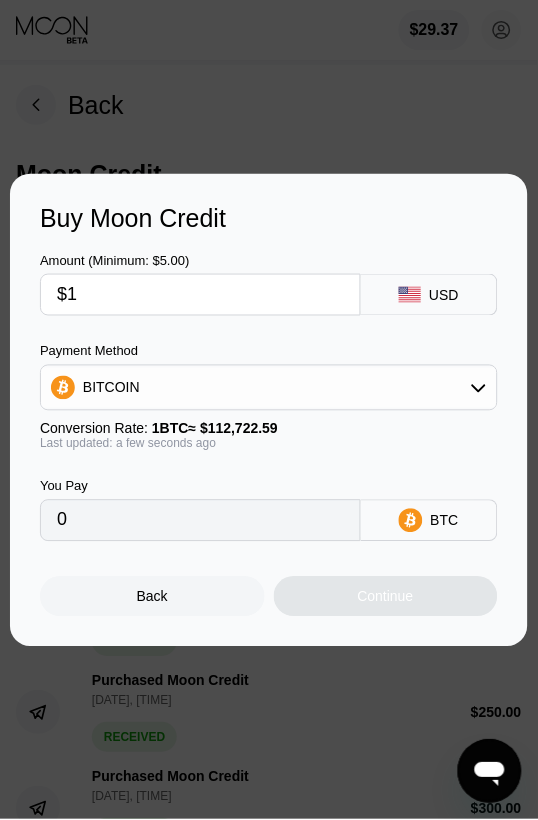 type on "$10" 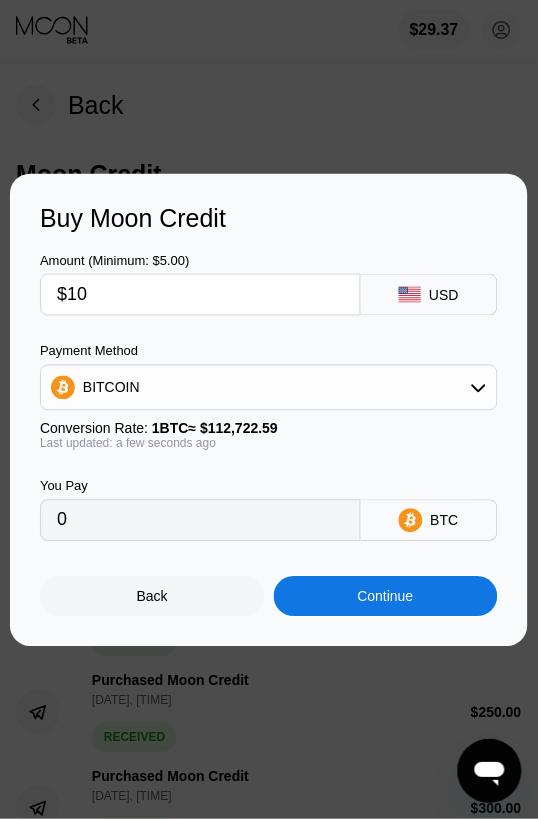 type on "0.00008872" 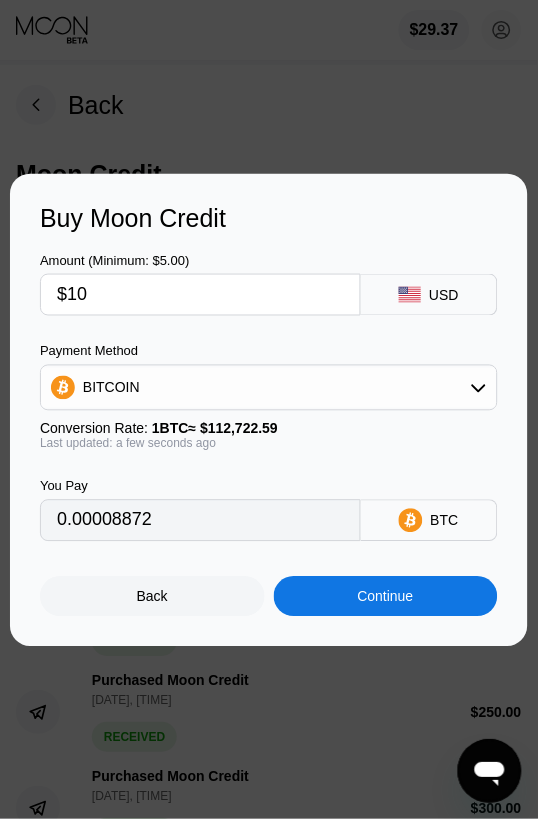type on "$10" 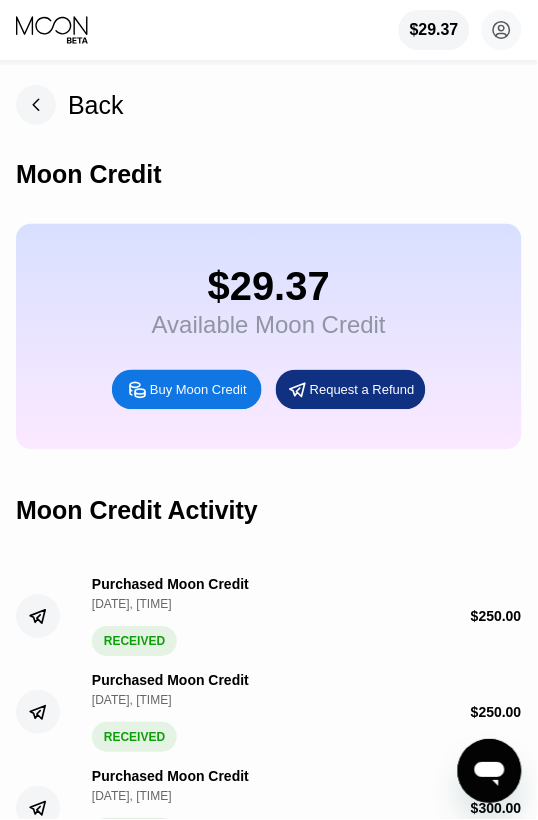 click 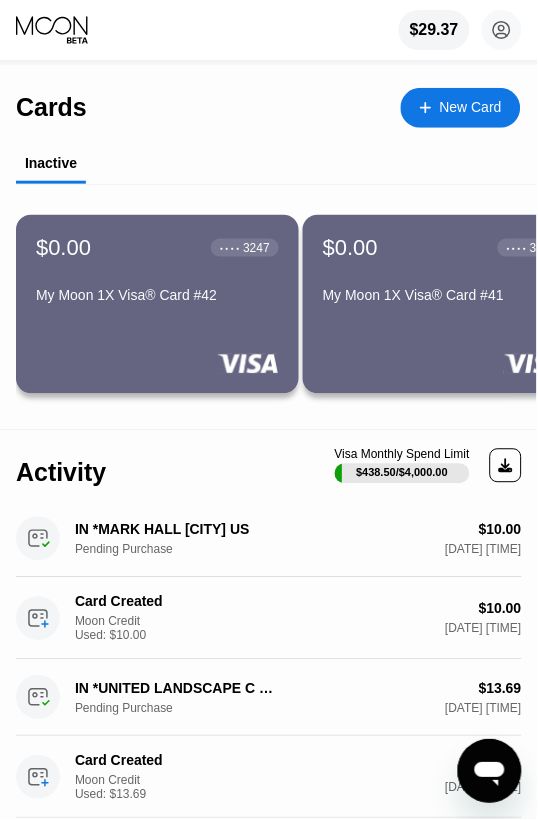 click on "New Card" at bounding box center (471, 107) 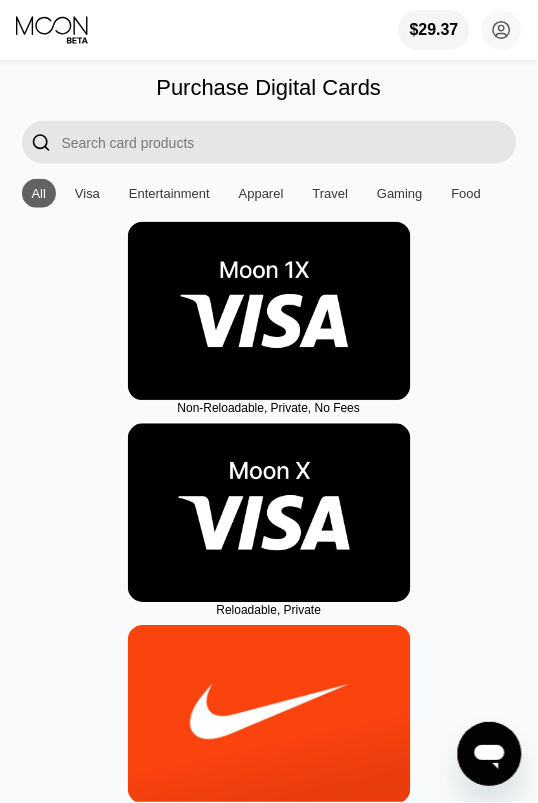 click at bounding box center [269, 311] 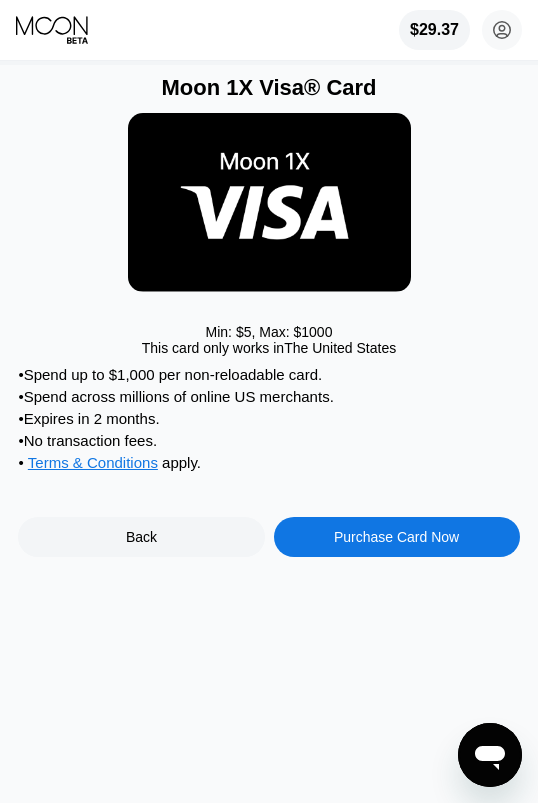 scroll, scrollTop: 0, scrollLeft: 0, axis: both 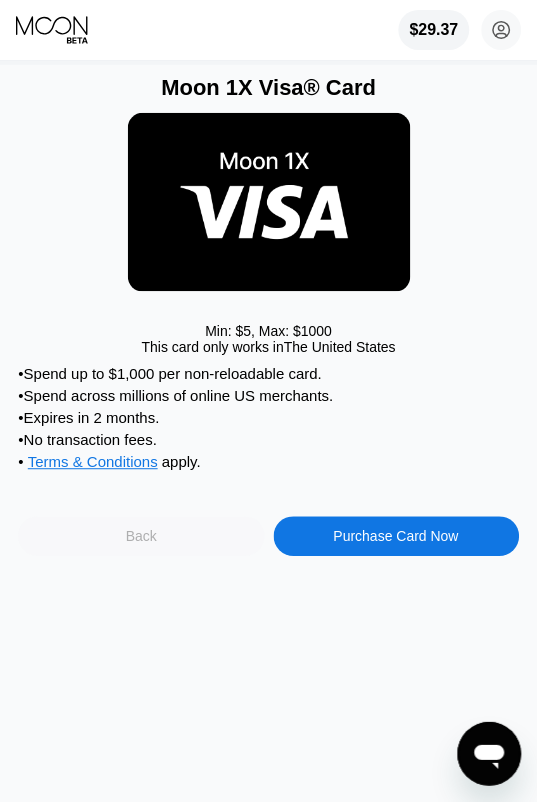 click on "Back" at bounding box center [141, 537] 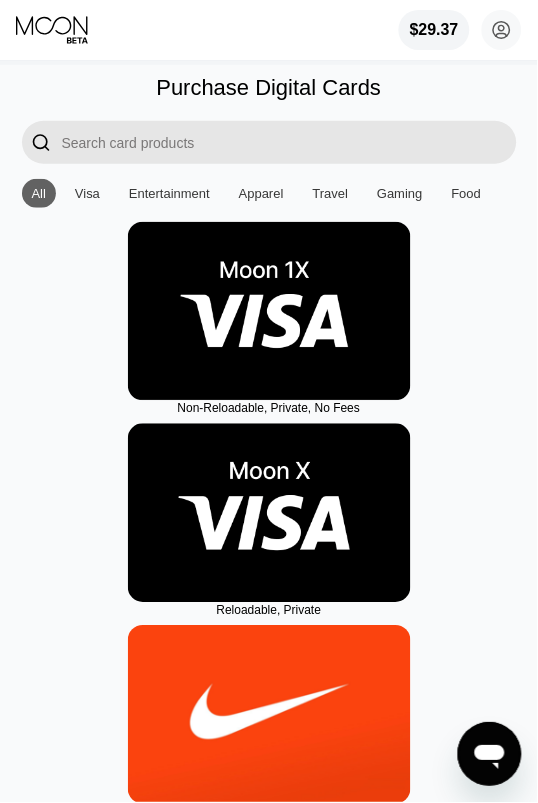 click at bounding box center [269, 311] 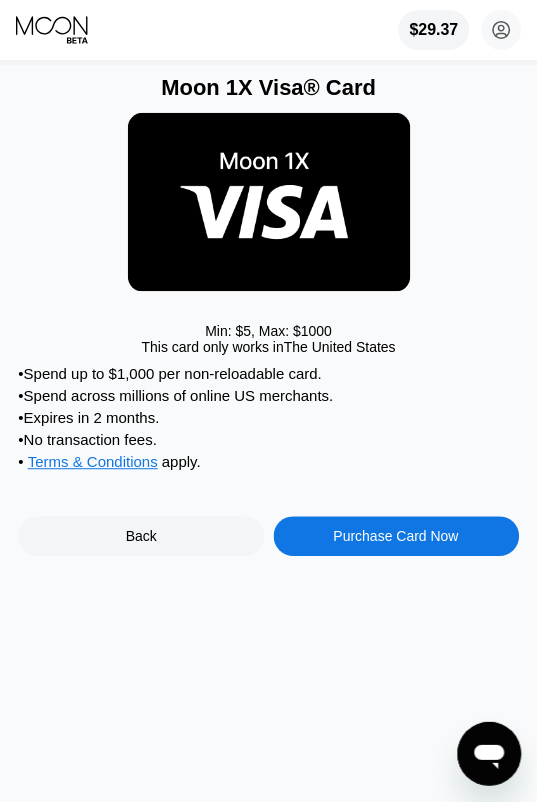 click on "Purchase Card Now" at bounding box center (397, 537) 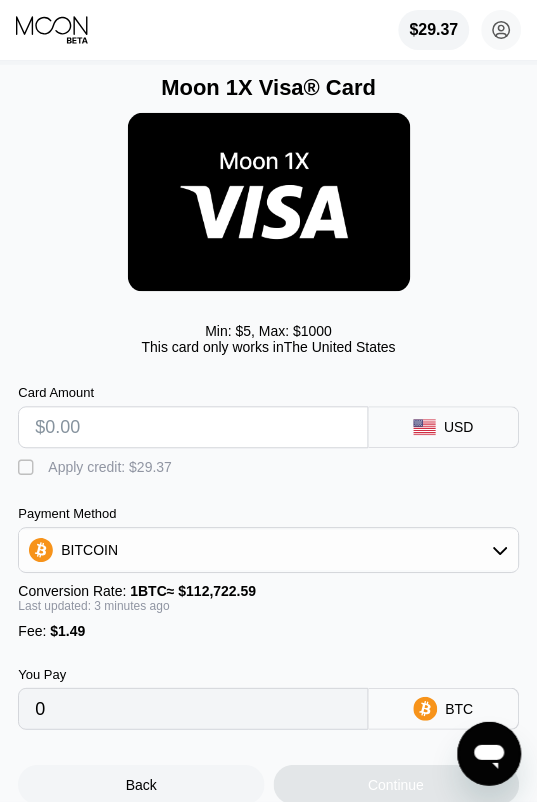 click at bounding box center [193, 428] 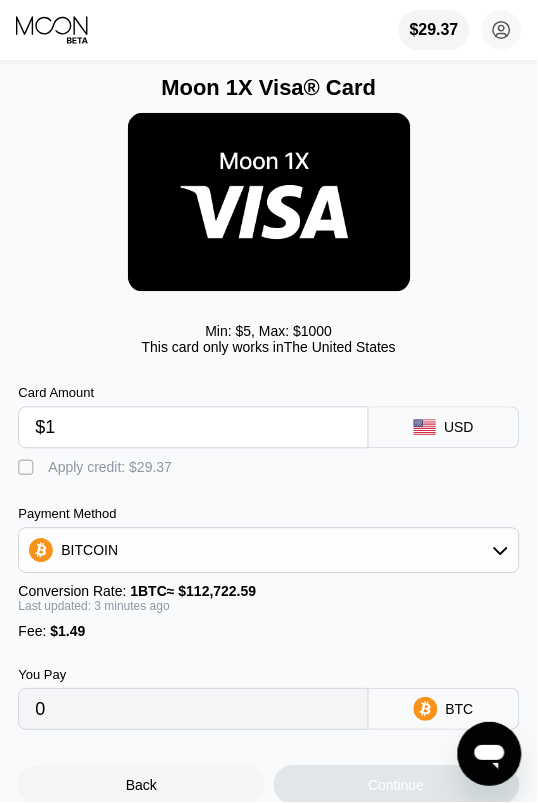type on "$10" 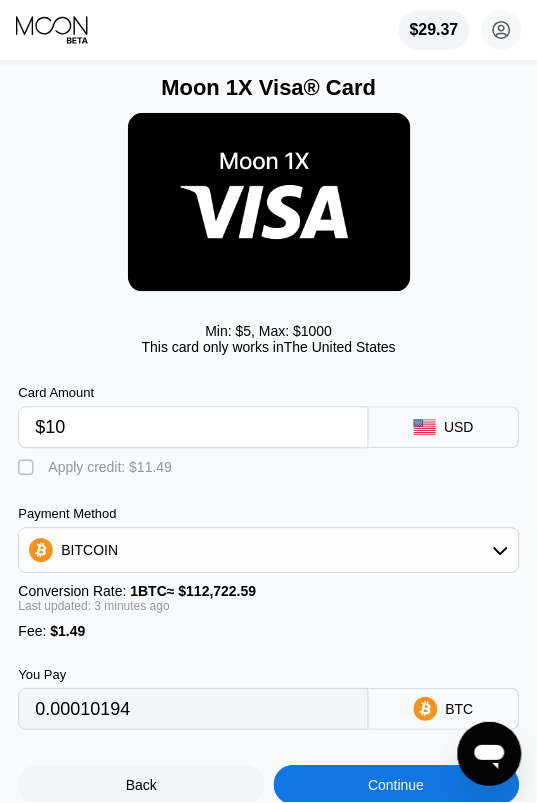 type on "0.00010194" 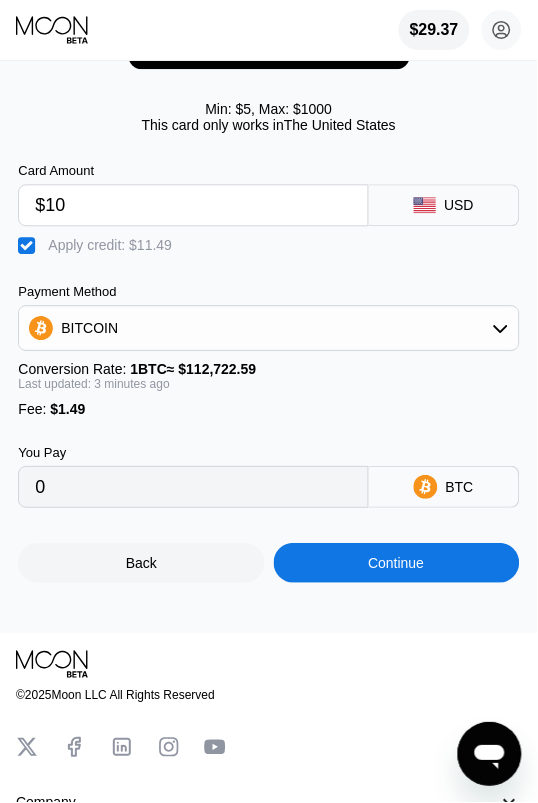 scroll, scrollTop: 333, scrollLeft: 0, axis: vertical 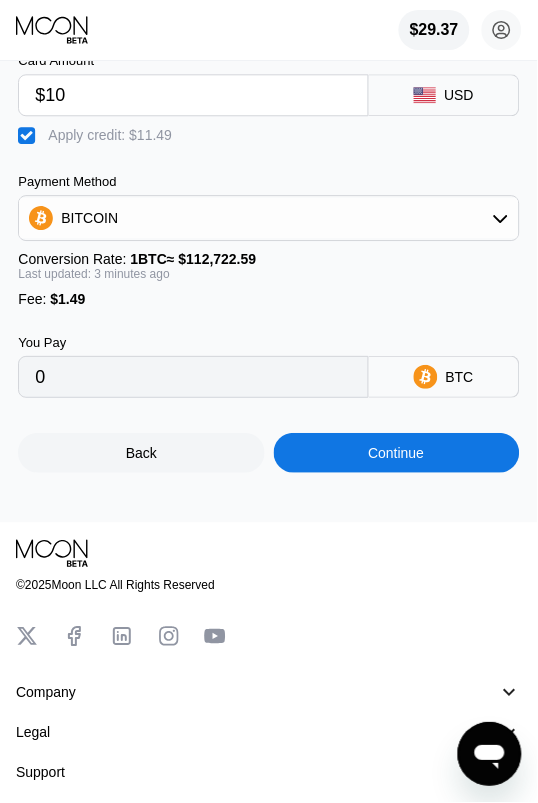 click on "Moon 1X Visa® Card Min: $ 5 , Max: $ 1000 This card only works in  The United States Card Amount $10 USD  Apply credit: $11.49 Payment Method BITCOIN Conversion Rate:   1  BTC  ≈   $112,722.59 Last updated:   3 minutes ago Fee :   $1.49 You Pay 0 BTC Back Continue" at bounding box center [269, 127] 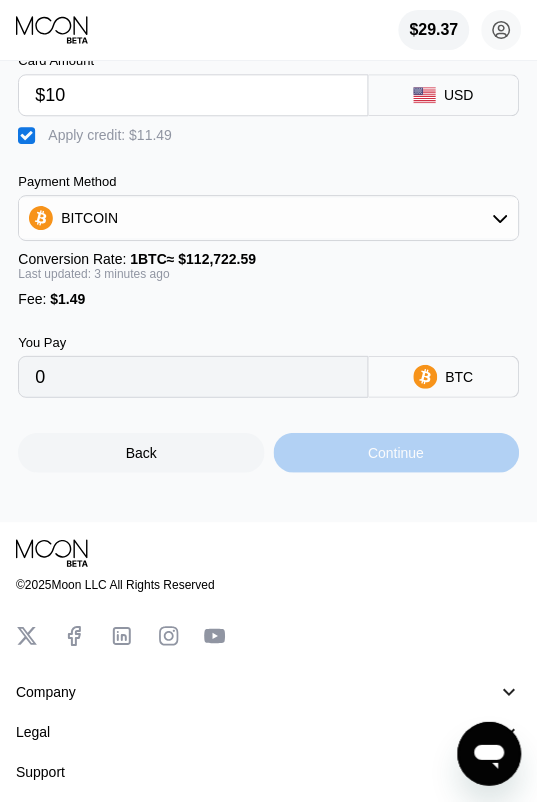 click on "Continue" at bounding box center (397, 453) 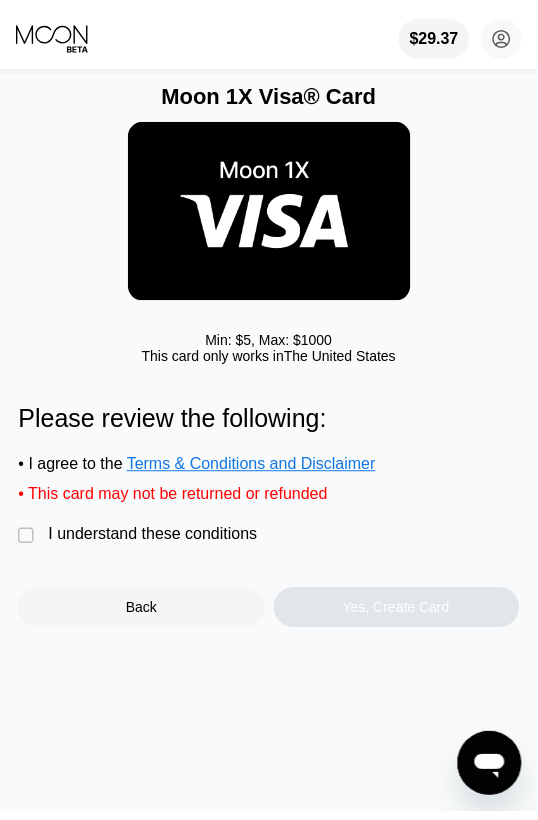 scroll, scrollTop: 0, scrollLeft: 0, axis: both 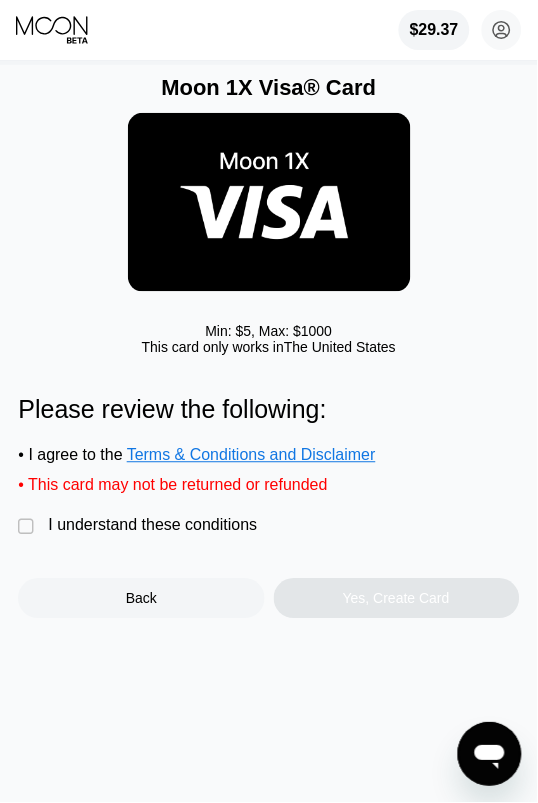 click on "I understand these conditions" at bounding box center (152, 526) 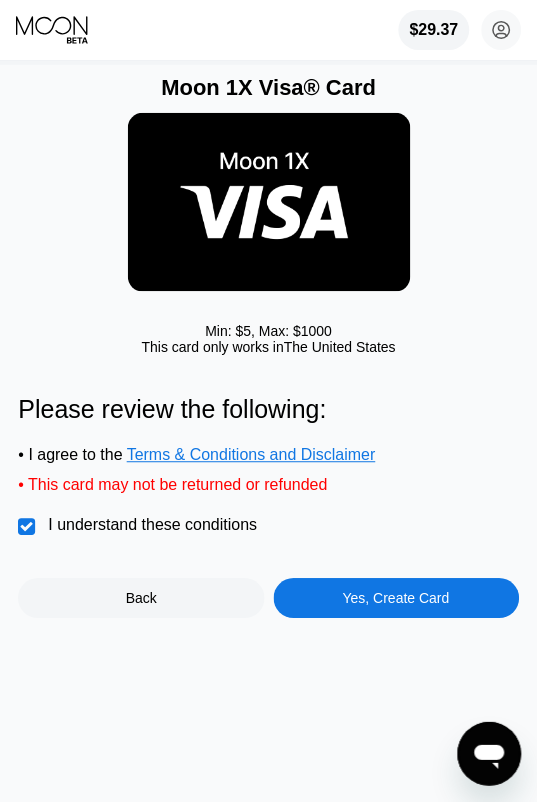 click on "Yes, Create Card" at bounding box center [396, 599] 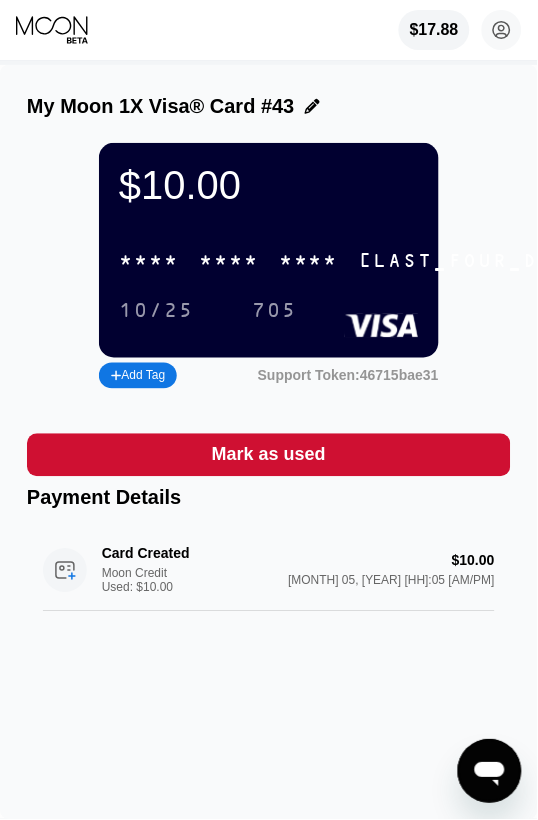 click on "My Moon 1X Visa® Card #43 $10.00 * * * * * * * * * * * * 9882 10/25 705  Add Tag Support Token:  46715bae31 Mark as used Payment Details Card Created Moon Credit Used: $10.00 $10.00 Aug 05, 2025 10:05 PM" at bounding box center [269, 442] 